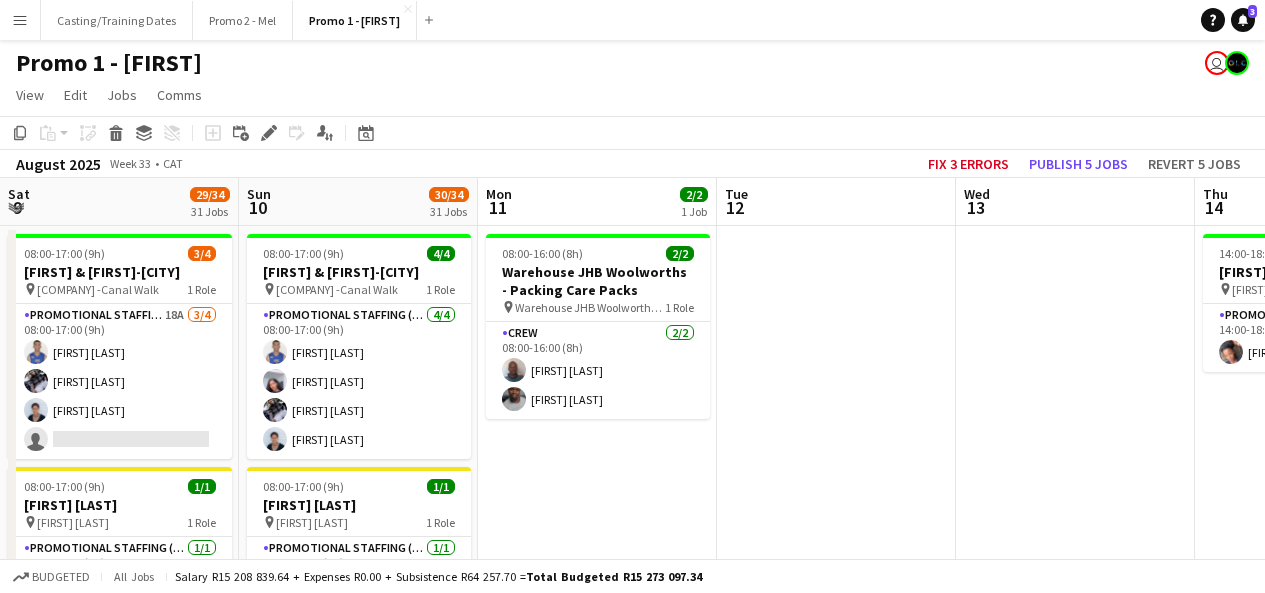 scroll, scrollTop: 0, scrollLeft: 0, axis: both 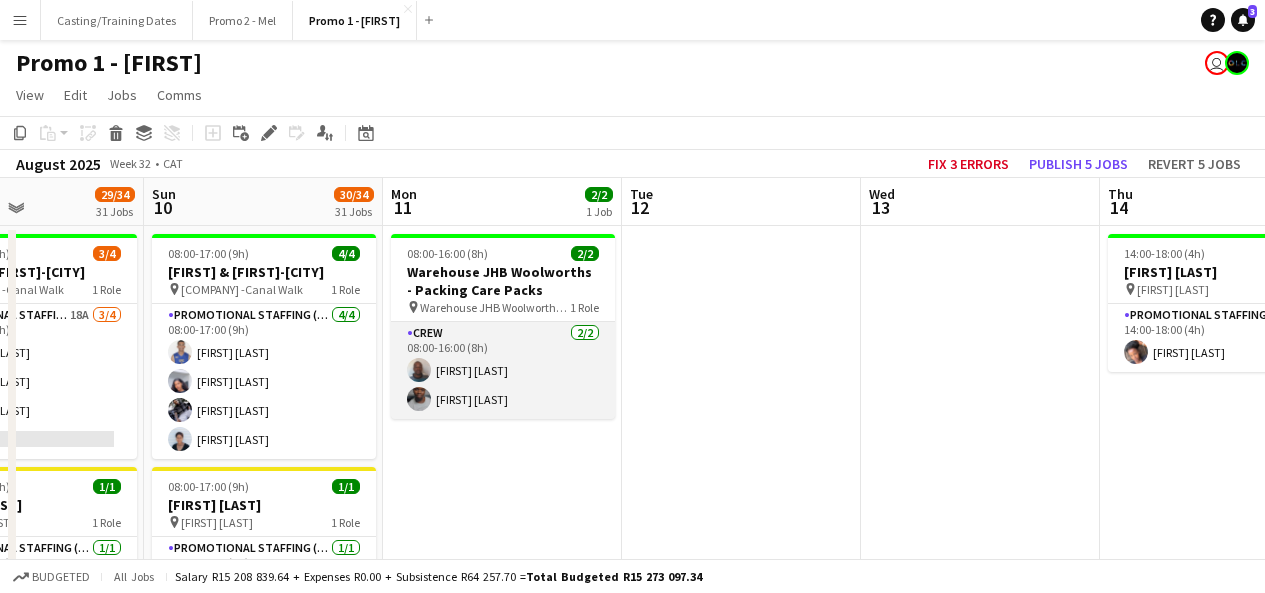 click on "Crew 2/2 08:00-16:00 (8h)
[FIRST] [LAST] [FIRST] [LAST]" at bounding box center (503, 370) 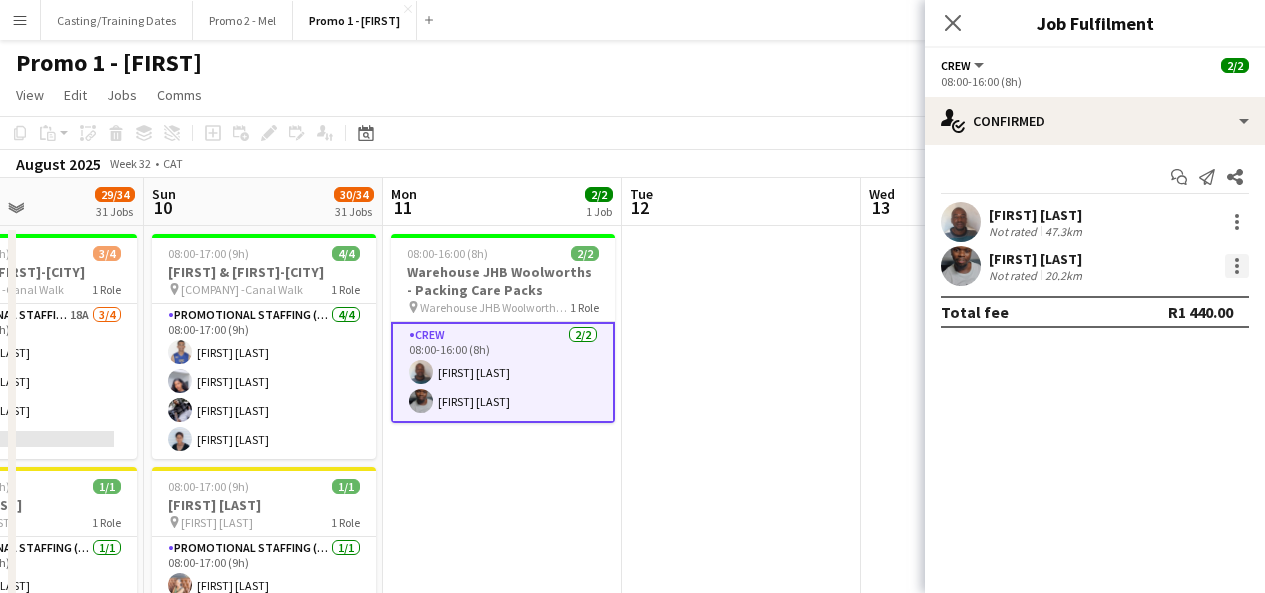 click at bounding box center (1237, 266) 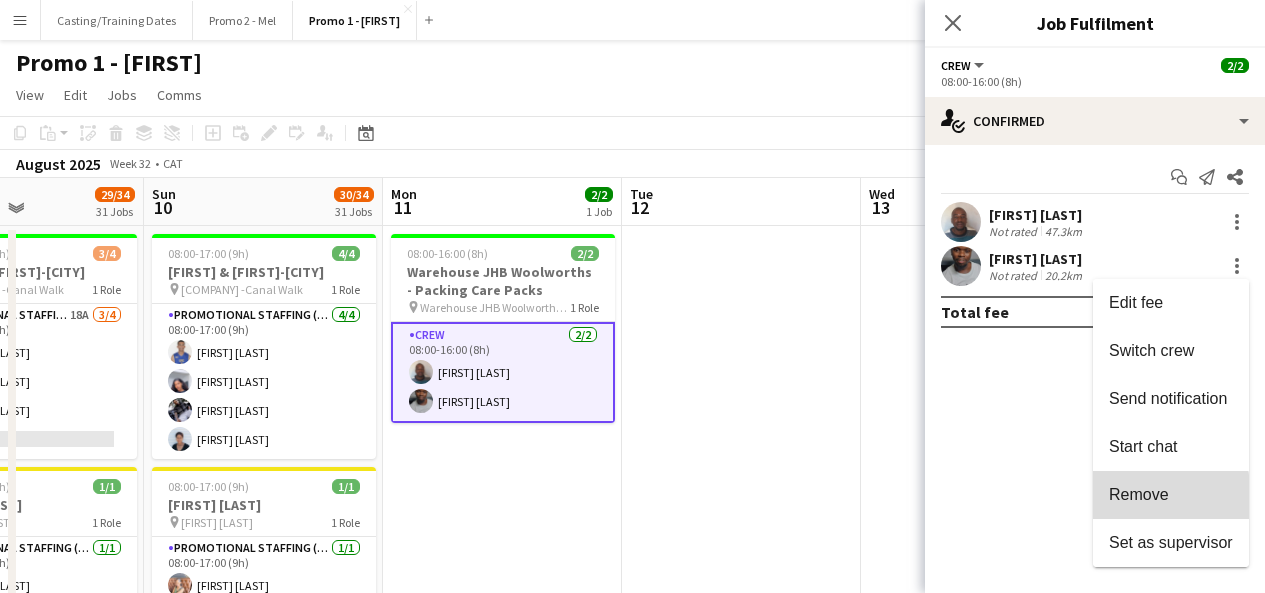click on "Remove" at bounding box center [1139, 494] 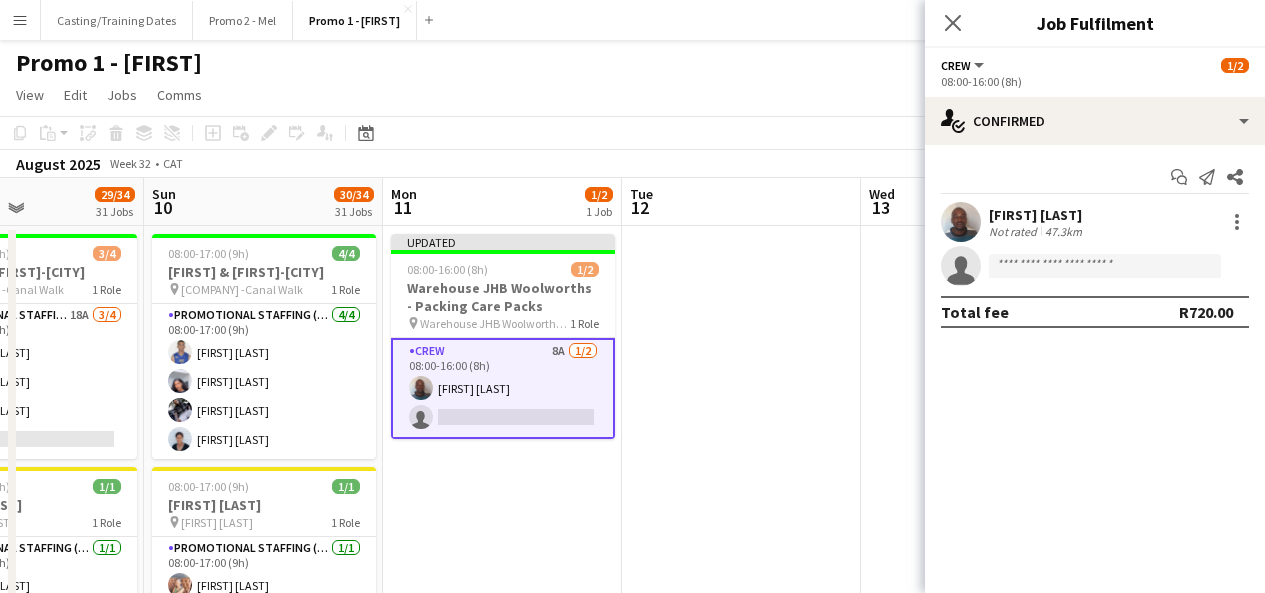 click on "single-neutral-actions" 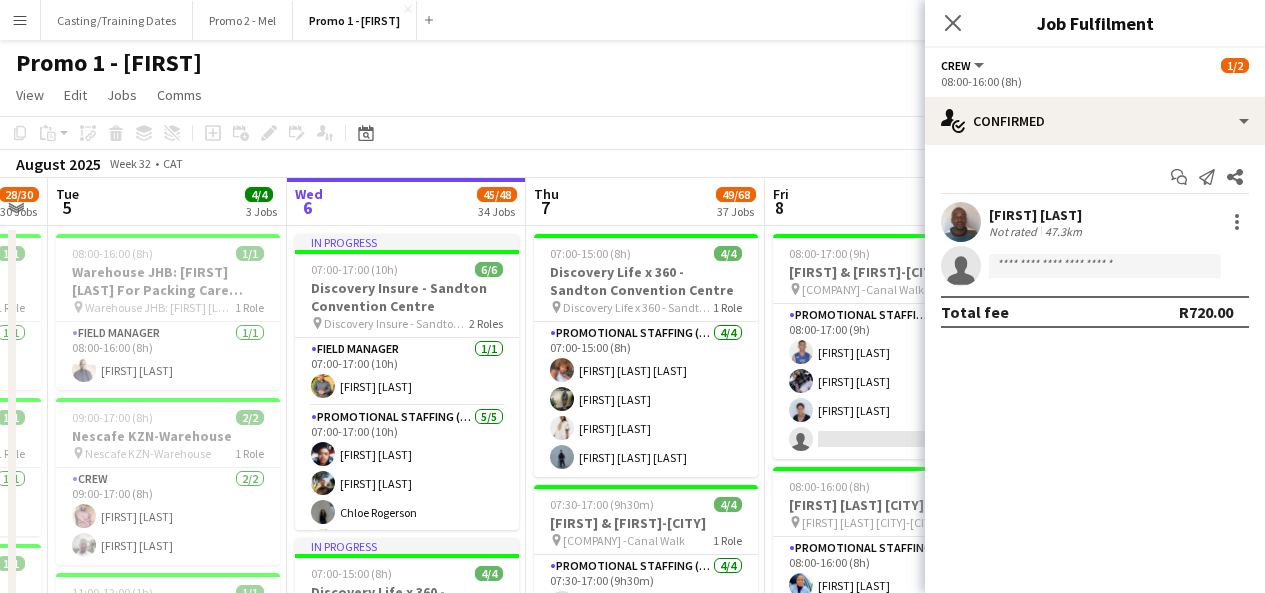 scroll, scrollTop: 0, scrollLeft: 568, axis: horizontal 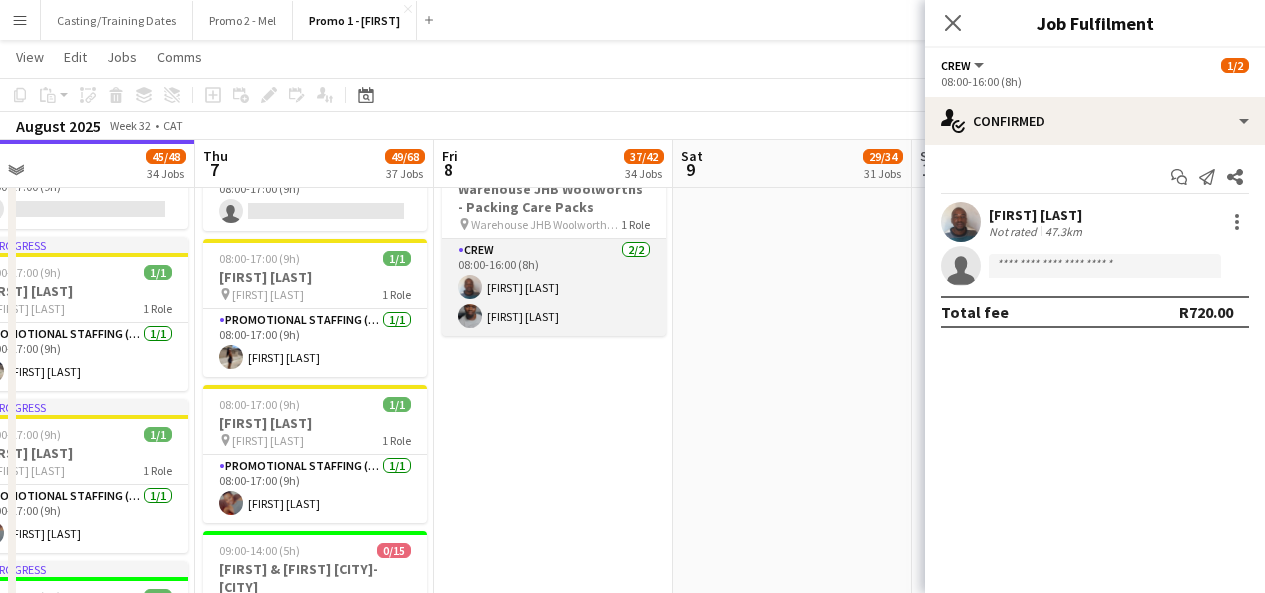 click on "Crew 2/2 08:00-16:00 (8h)
[FIRST] [LAST] [FIRST] [LAST]" at bounding box center [554, 287] 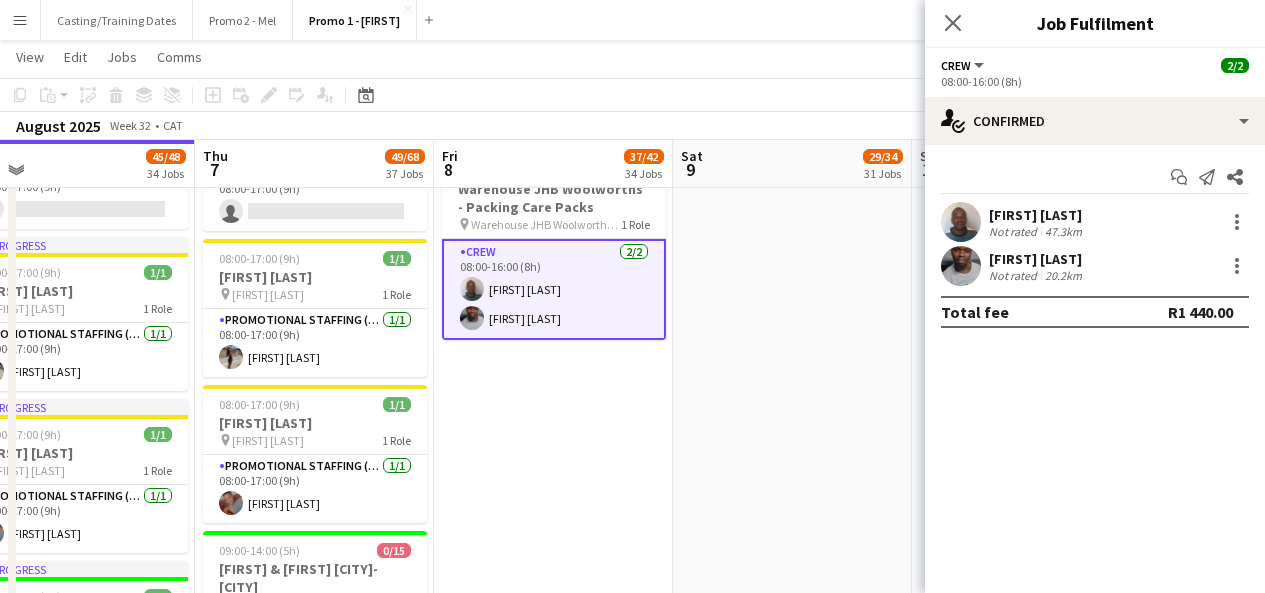 click on "[FIRST] [LAST] Not rated 20.2km" at bounding box center [1095, 266] 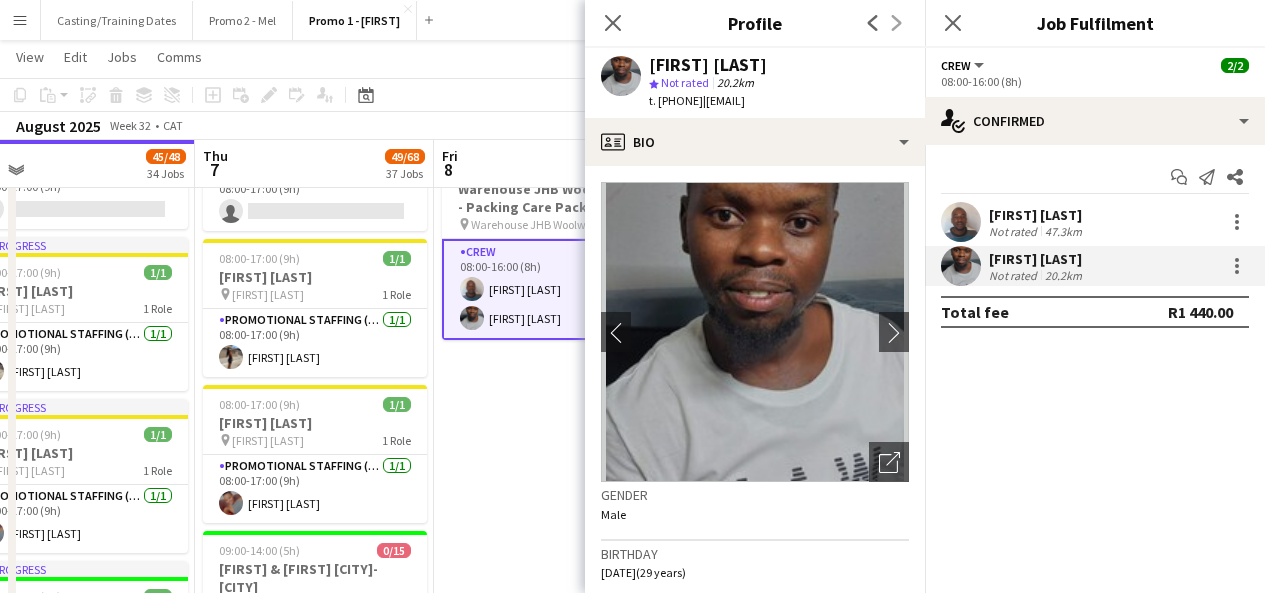 scroll, scrollTop: 88, scrollLeft: 0, axis: vertical 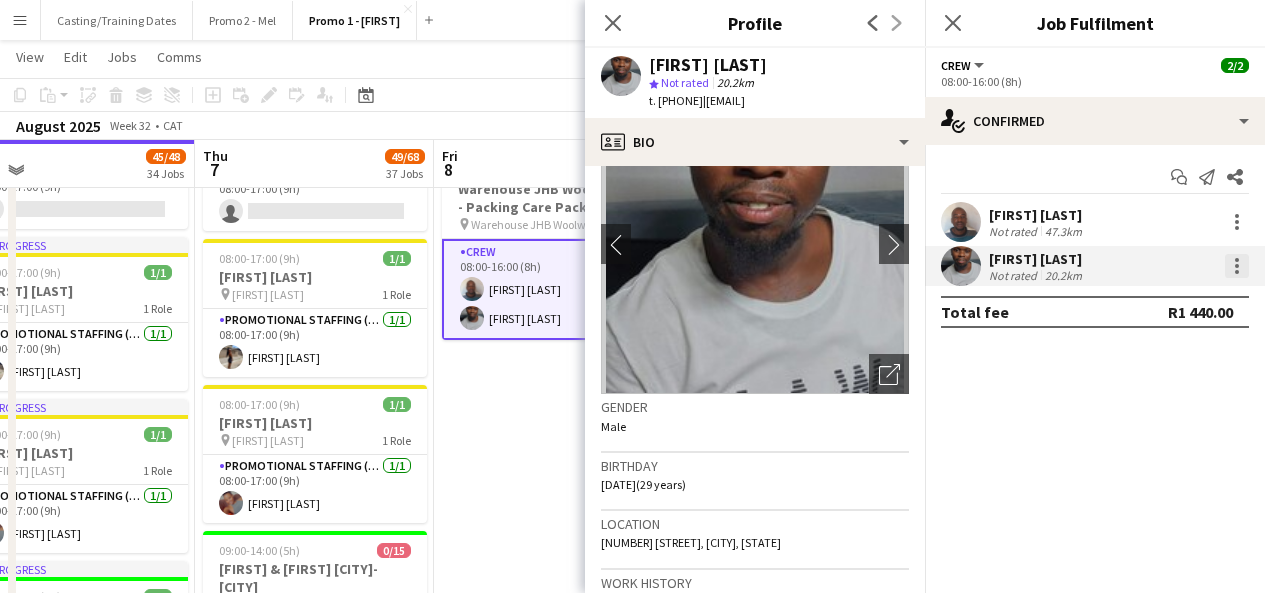 click at bounding box center (1237, 266) 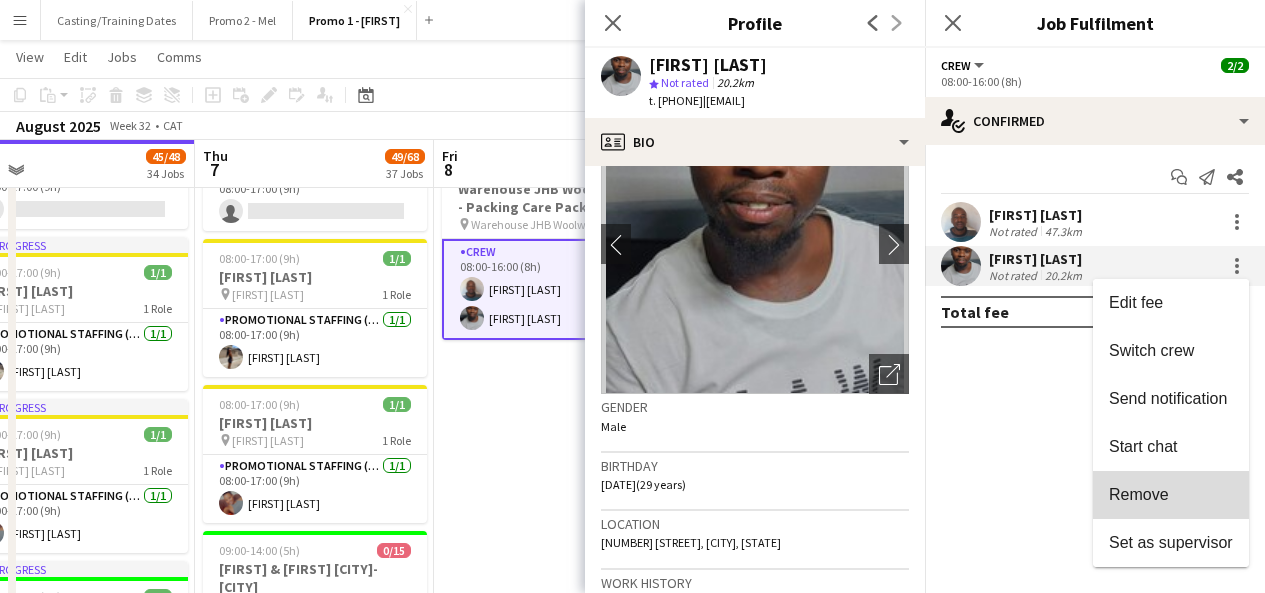 click on "Remove" at bounding box center [1171, 495] 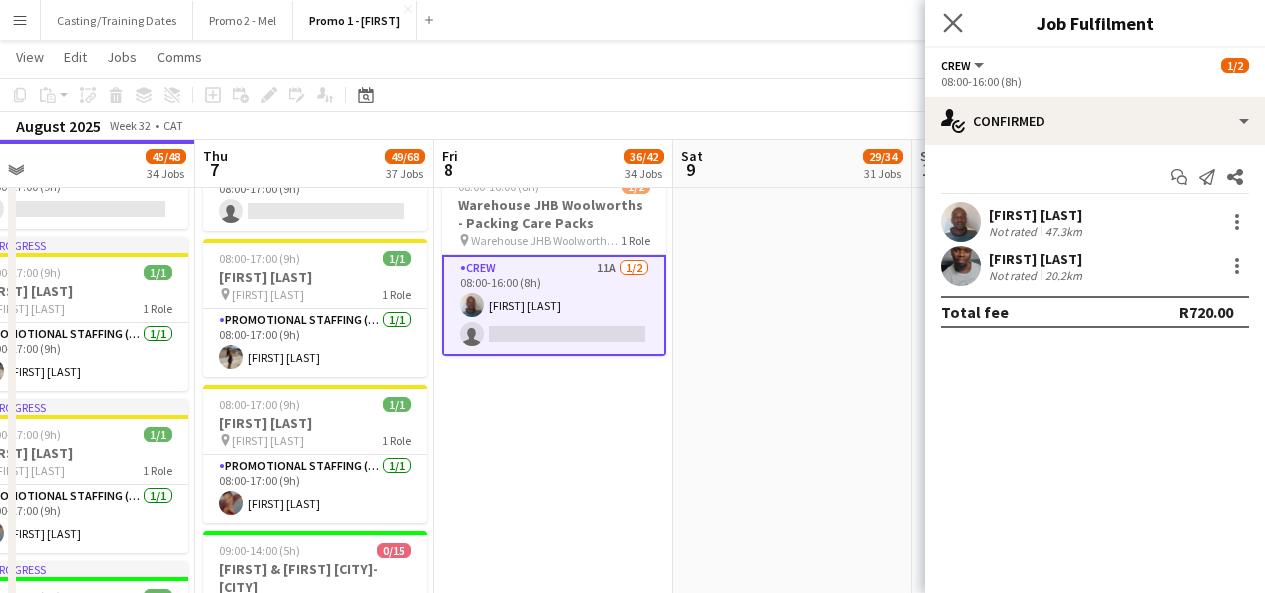 click on "Close pop-in" 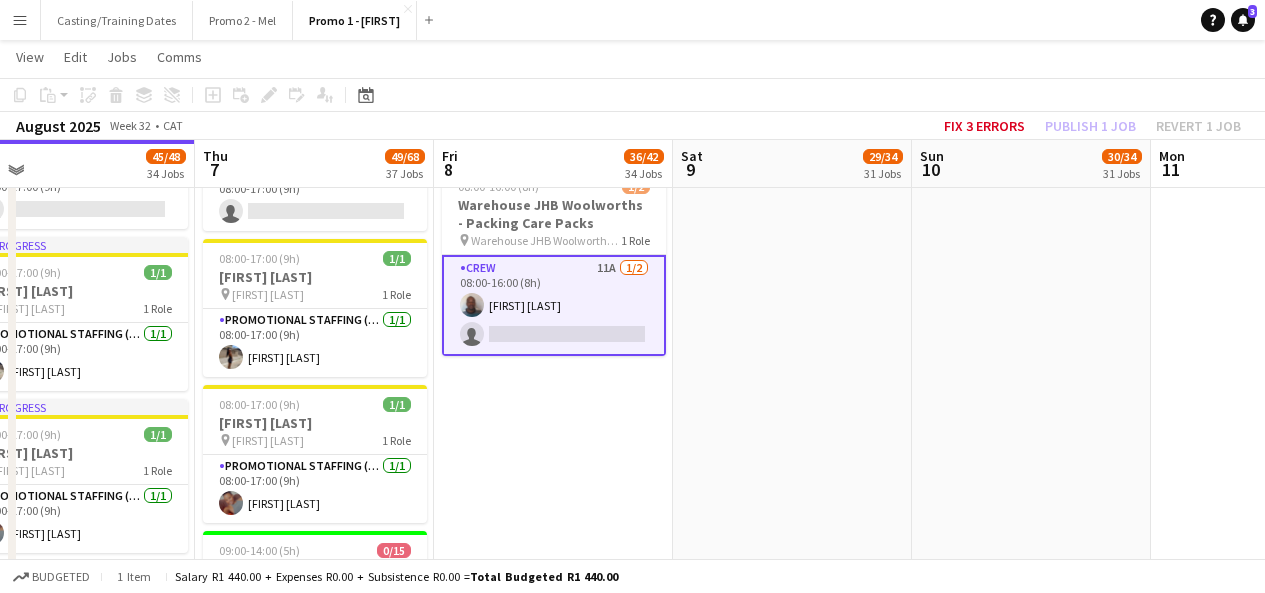 click on "Crew   11A   1/2   08:00-16:00 (8h)
[FIRST] [LAST]
single-neutral-actions" at bounding box center [554, 305] 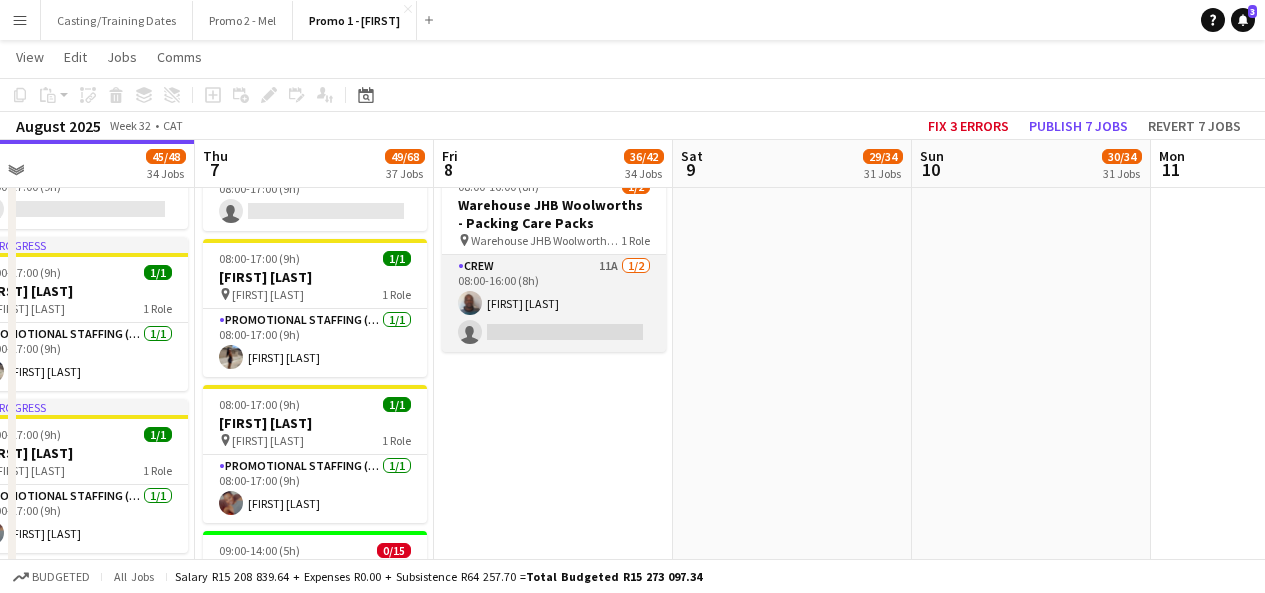click on "Crew   11A   1/2   08:00-16:00 (8h)
[FIRST] [LAST]
single-neutral-actions" at bounding box center [554, 303] 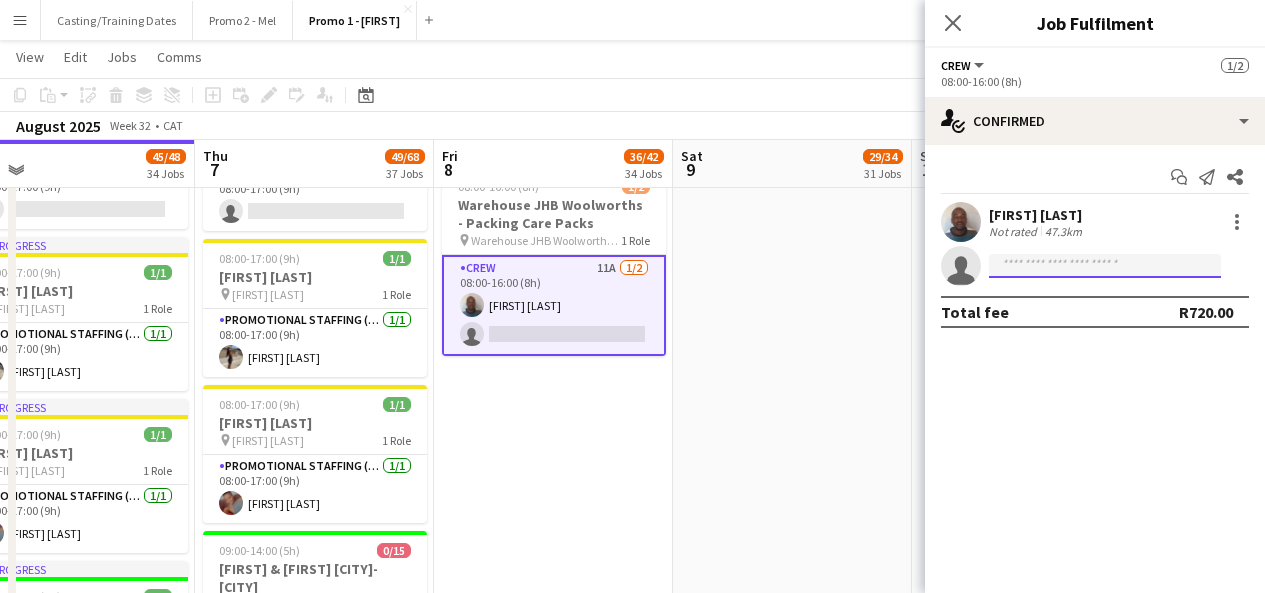 click 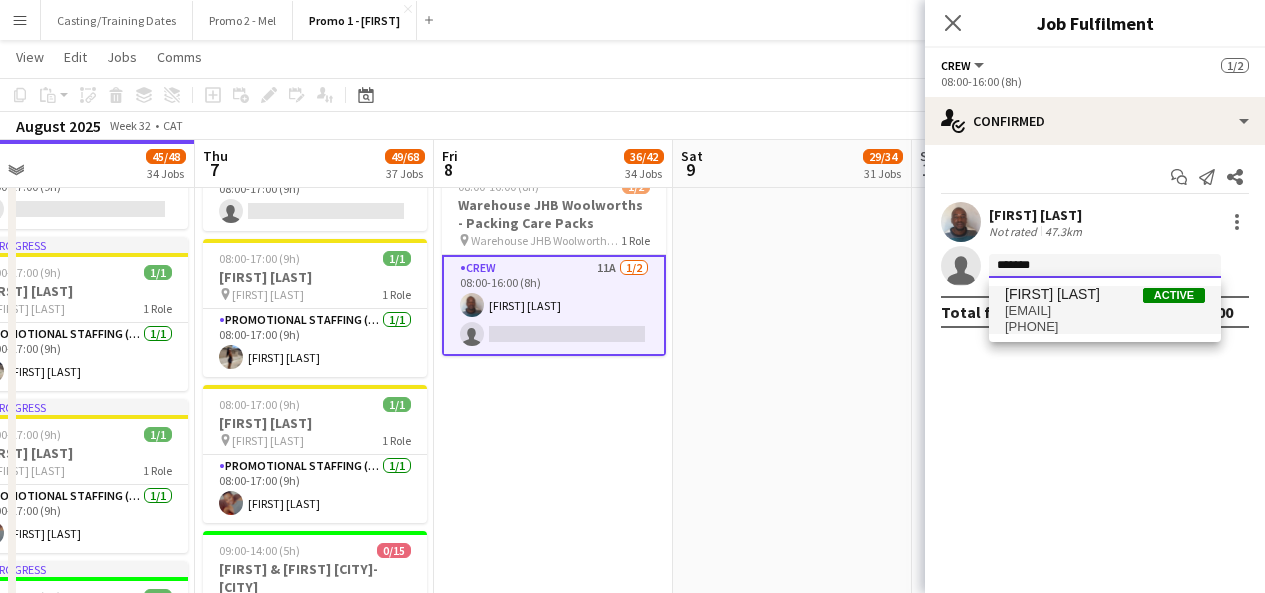 type on "*******" 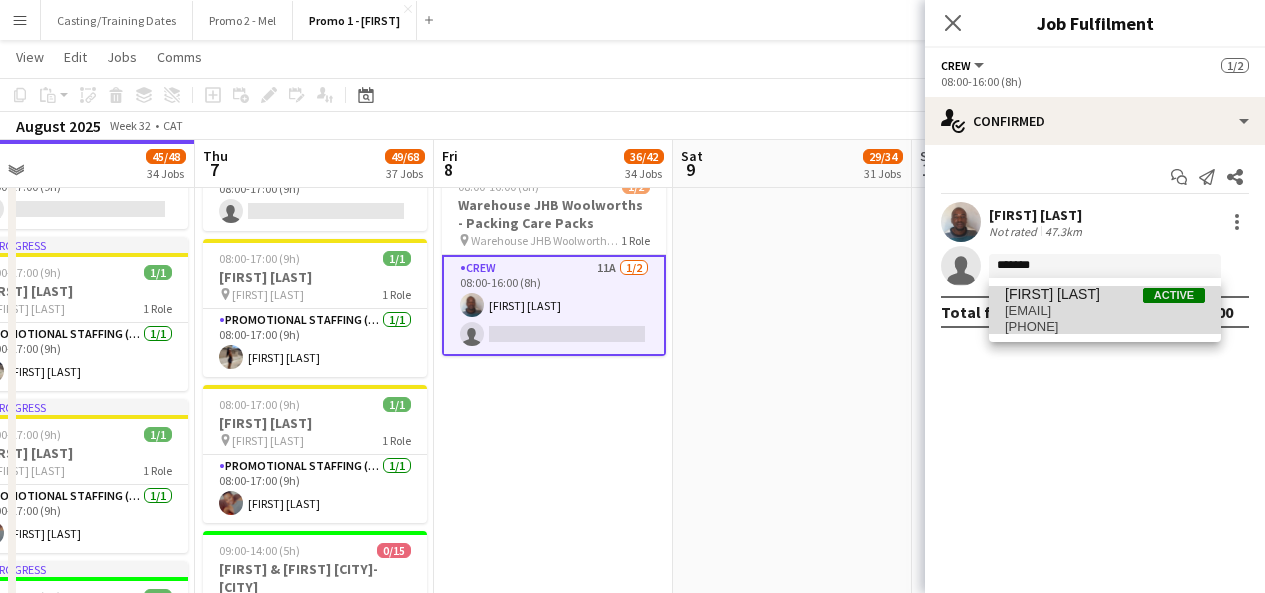 click on "[PHONE]" at bounding box center [1105, 327] 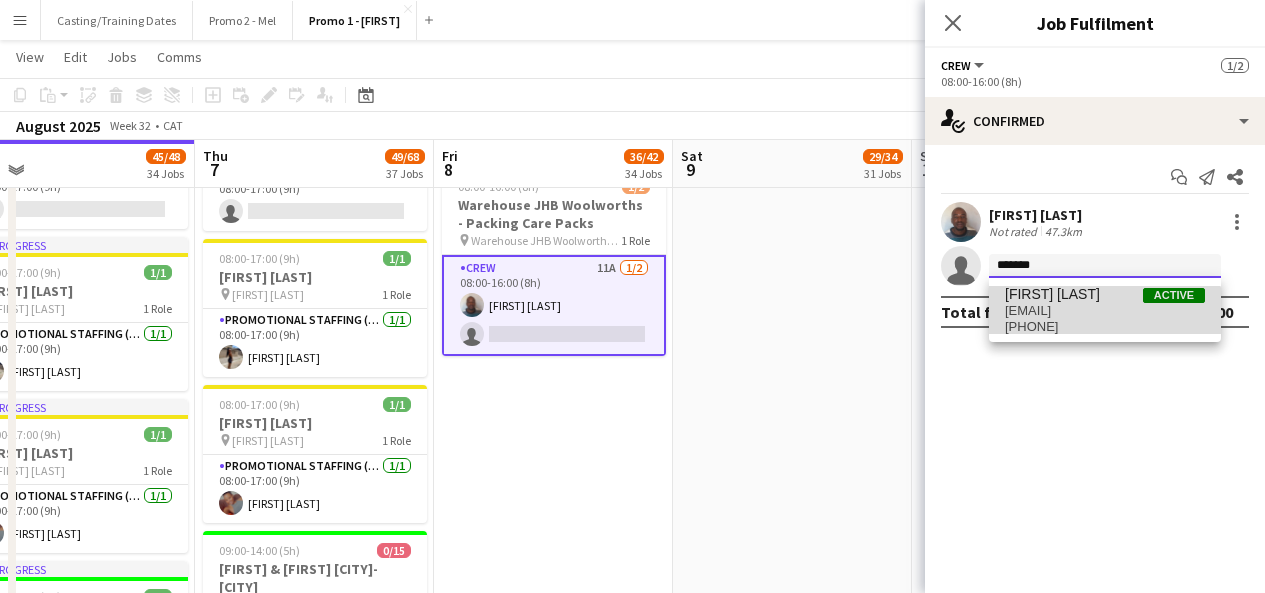 type 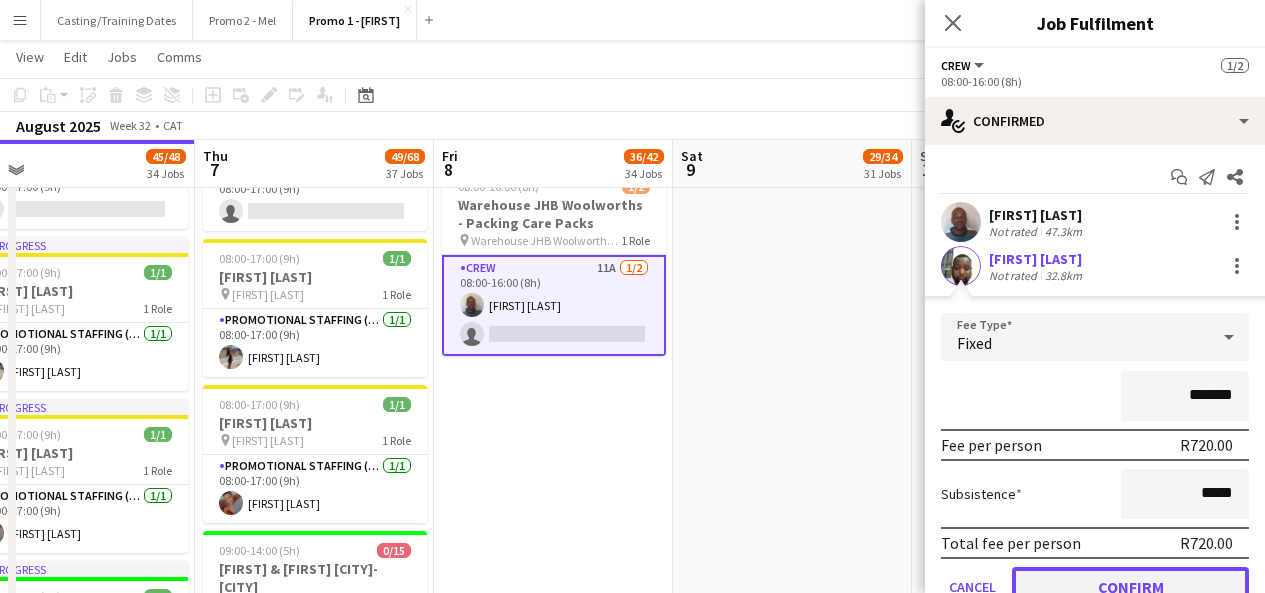 click on "Confirm" at bounding box center [1130, 587] 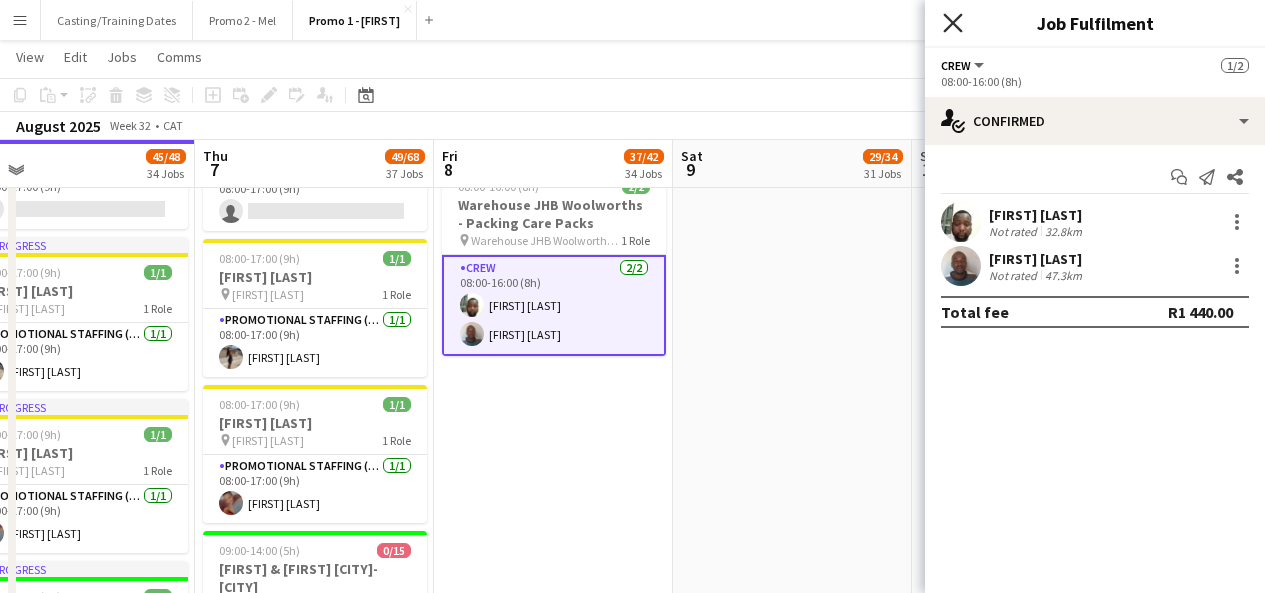 click 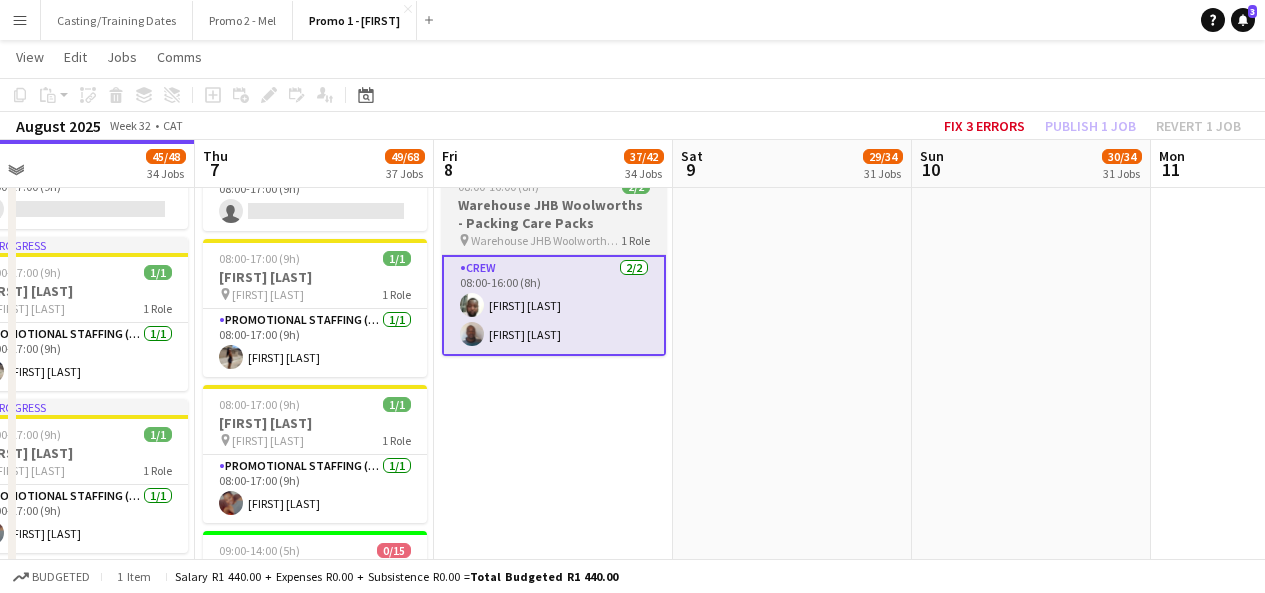 click on "Updated" at bounding box center [554, 159] 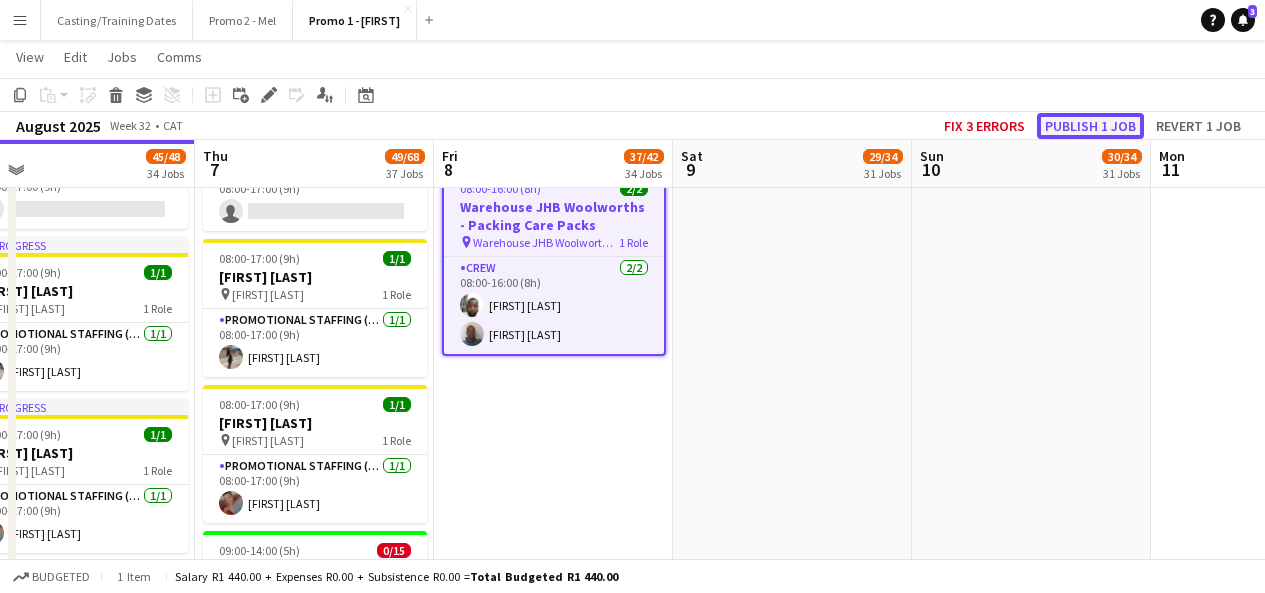 click on "Publish 1 job" 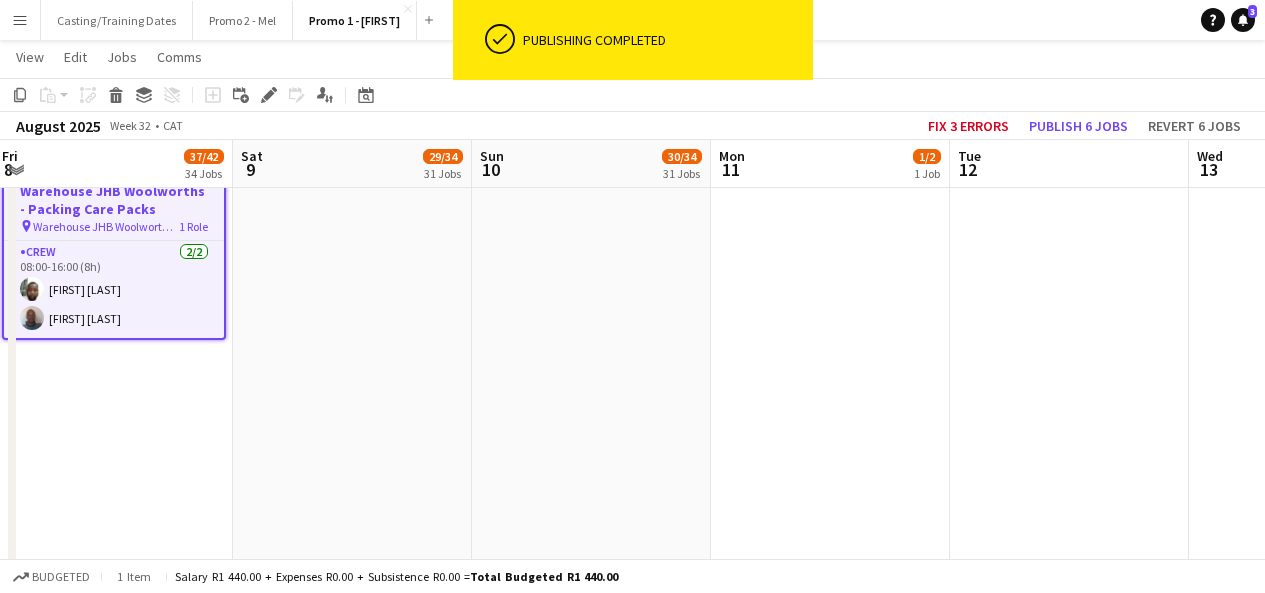 scroll, scrollTop: 0, scrollLeft: 461, axis: horizontal 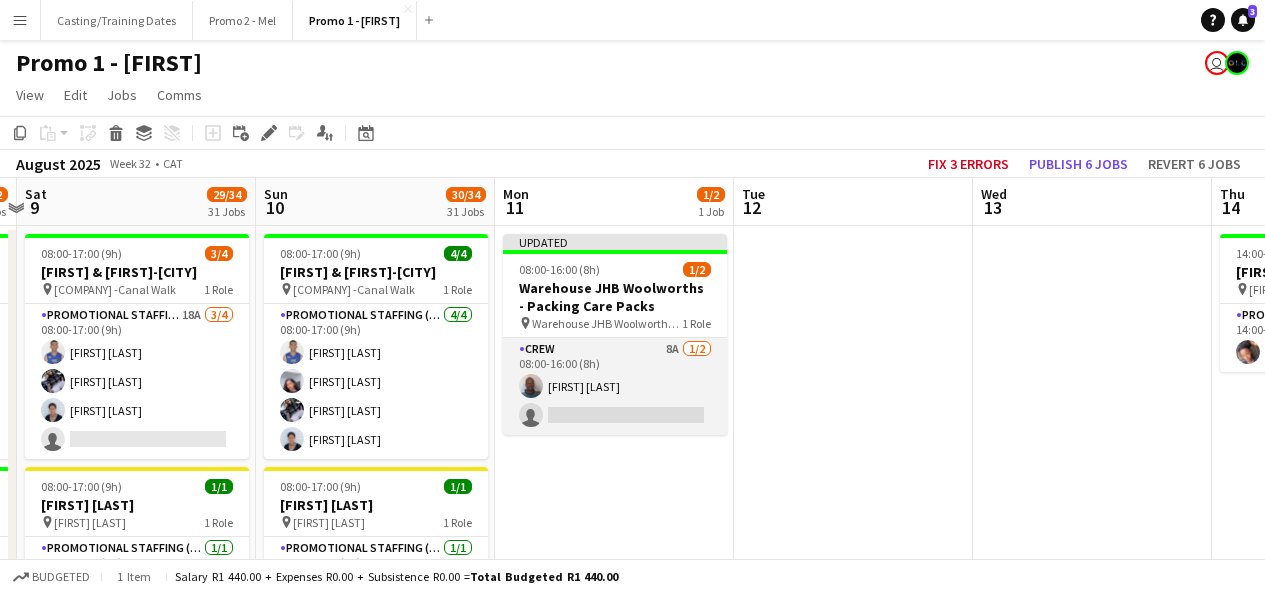 click on "Crew 8A 1/2 08:00-16:00 (8h)
[FIRST] [LAST] single-neutral-actions" at bounding box center [615, 386] 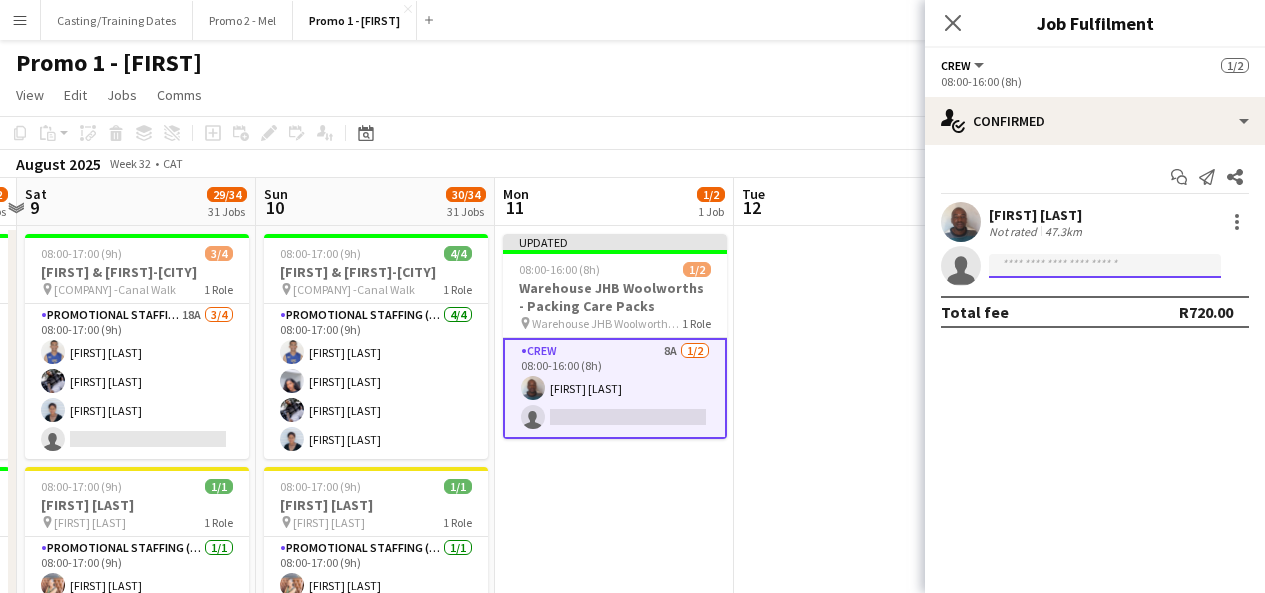 click 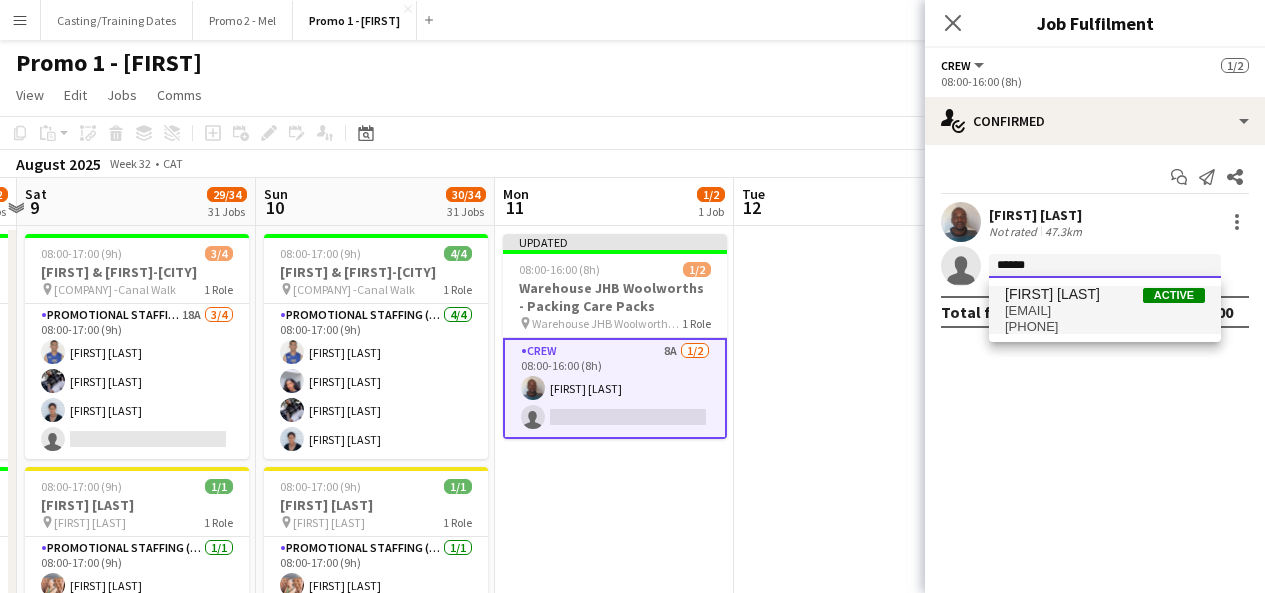 type on "******" 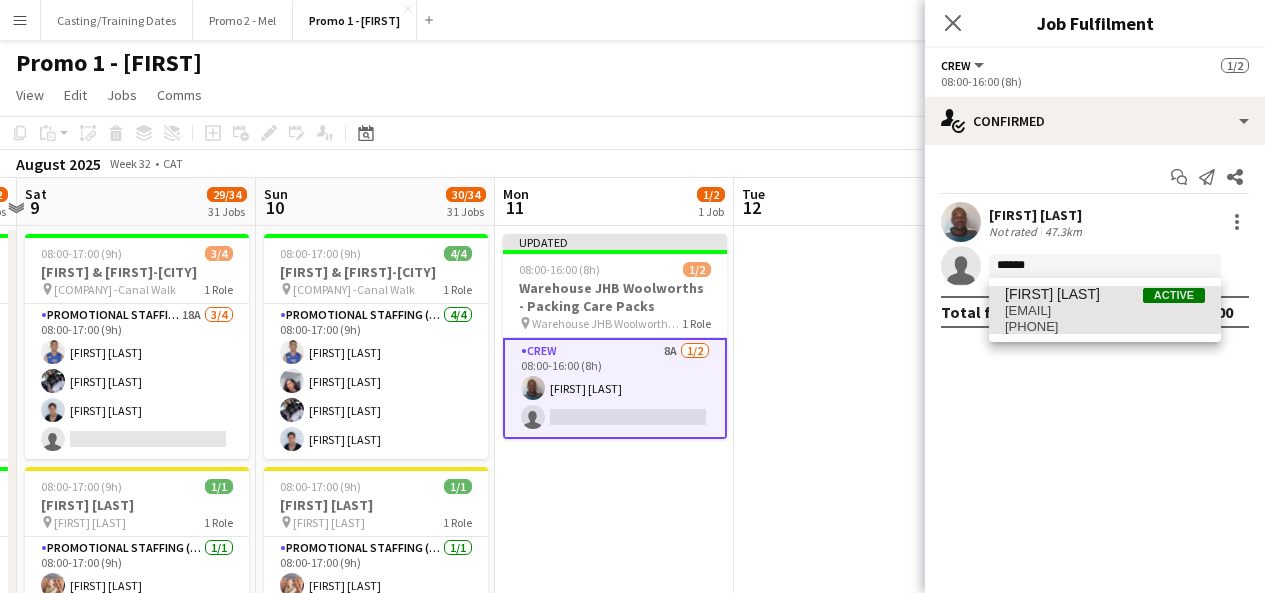 click on "[FIRST] [LAST] Active" at bounding box center (1105, 294) 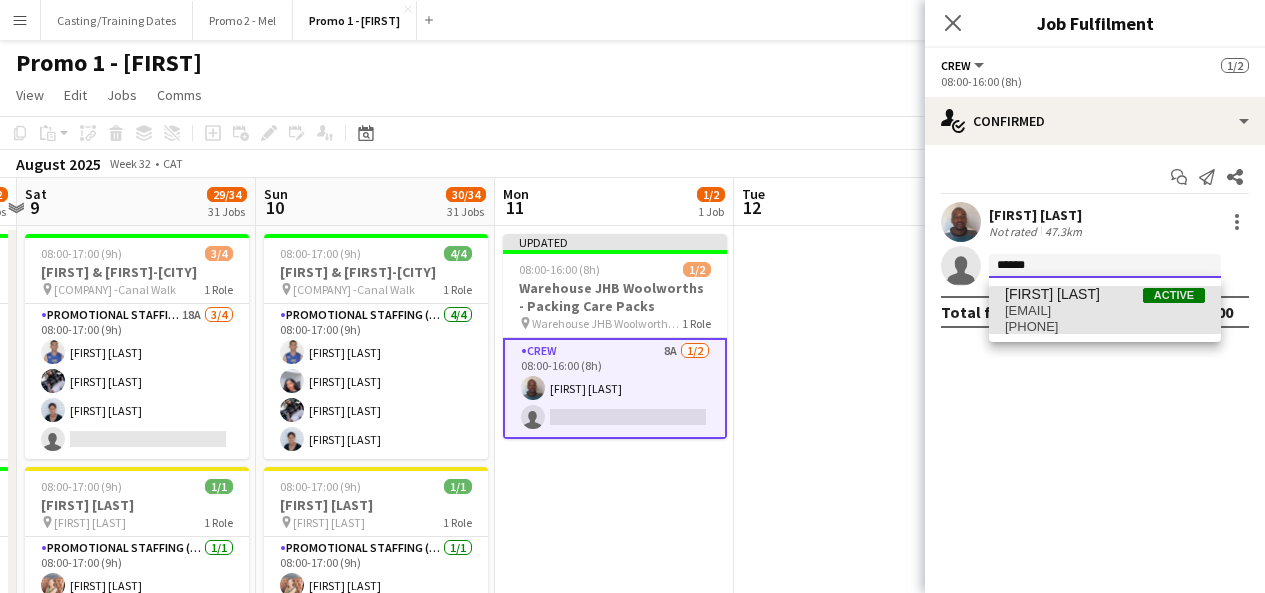 type 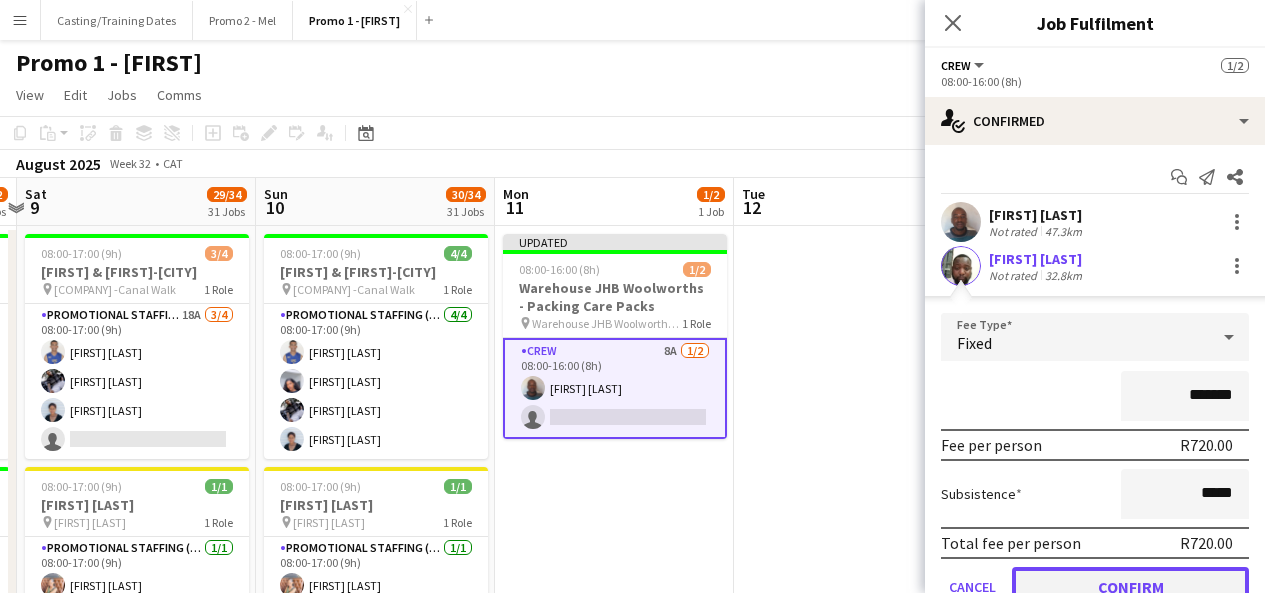 click on "Confirm" at bounding box center (1130, 587) 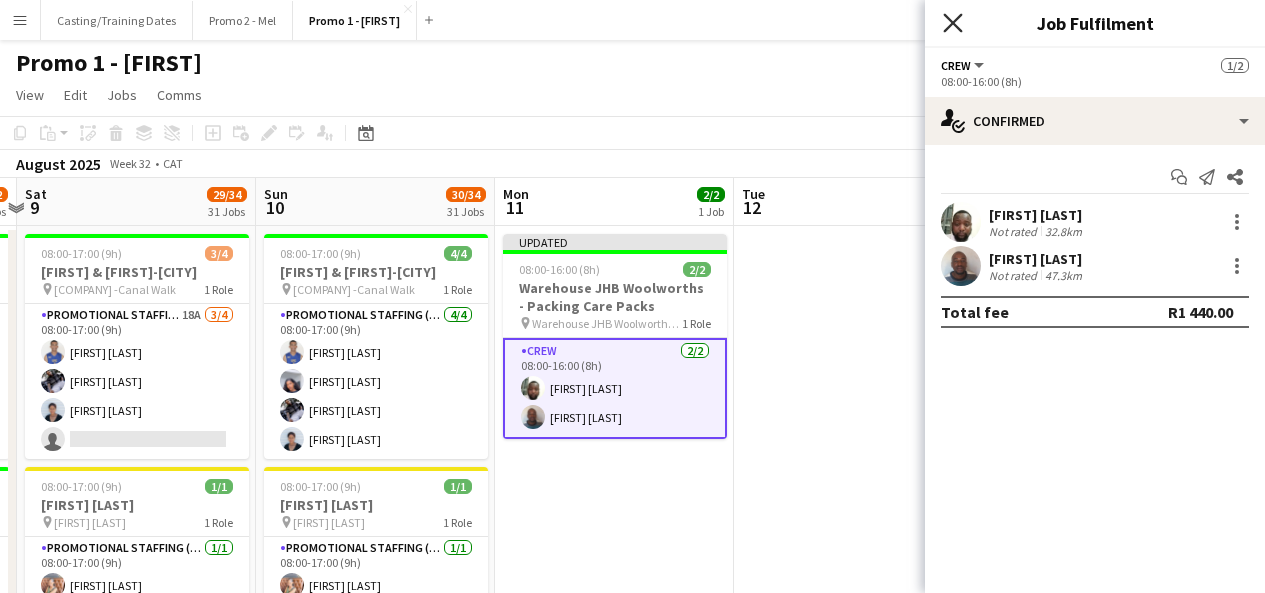 click on "Close pop-in" 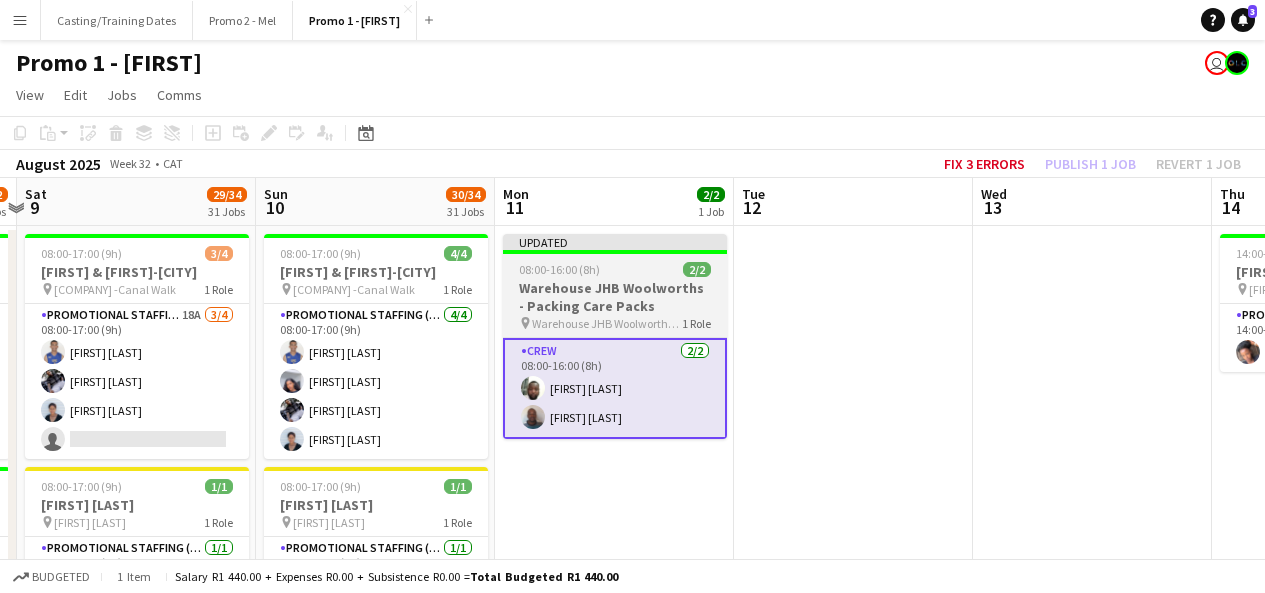 click on "Updated" at bounding box center (615, 242) 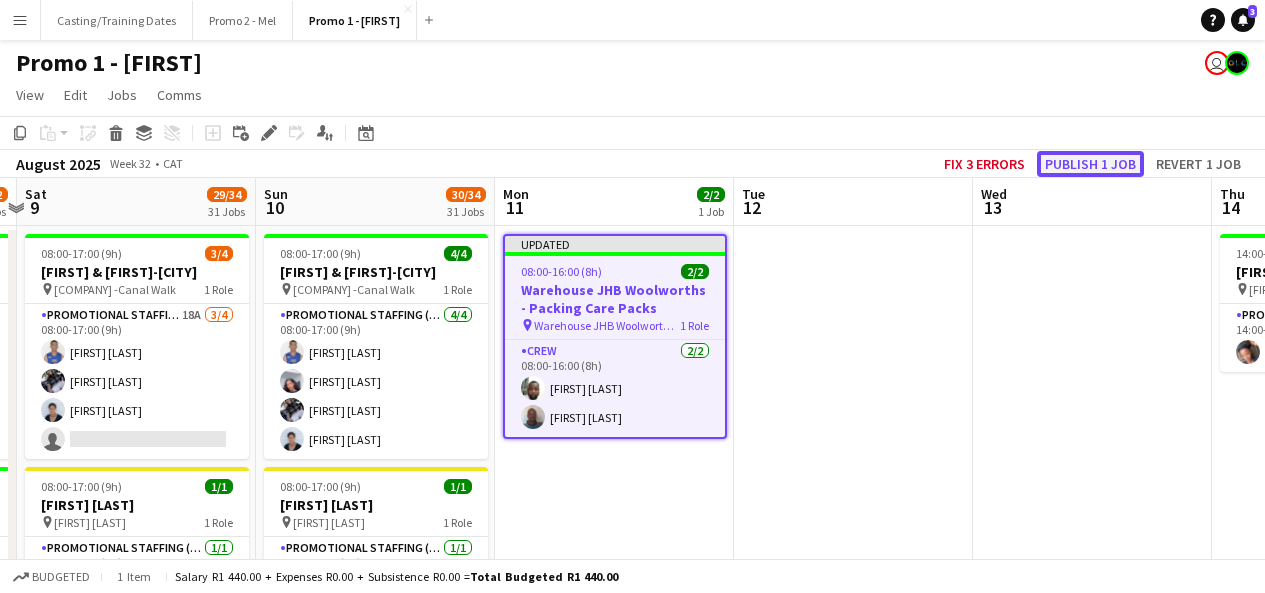 click on "Publish 1 job" 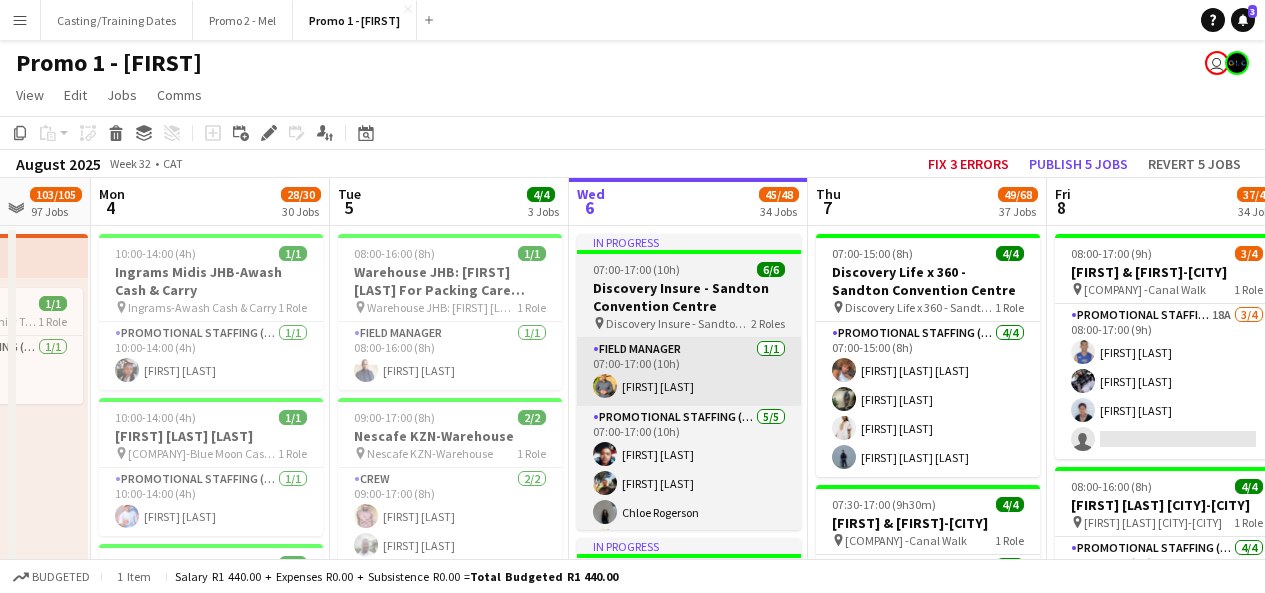 scroll, scrollTop: 0, scrollLeft: 608, axis: horizontal 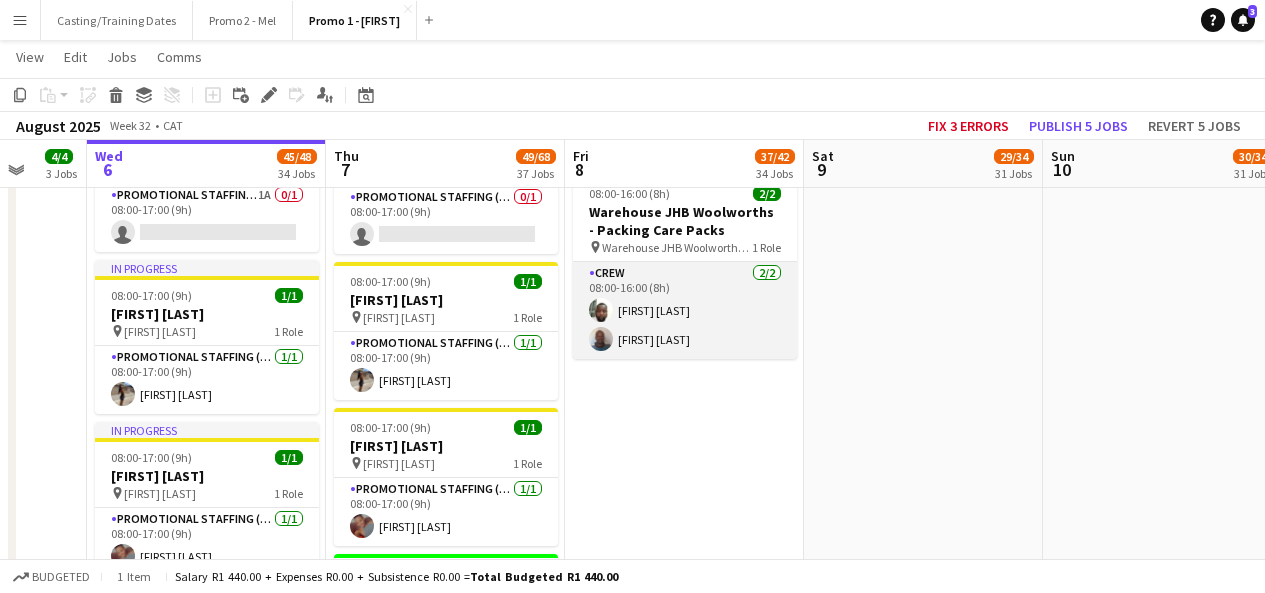 click on "Crew   2/2   08:00-16:00 (8h)
[FIRST] [LAST] [FIRST] [LAST]" at bounding box center (685, 310) 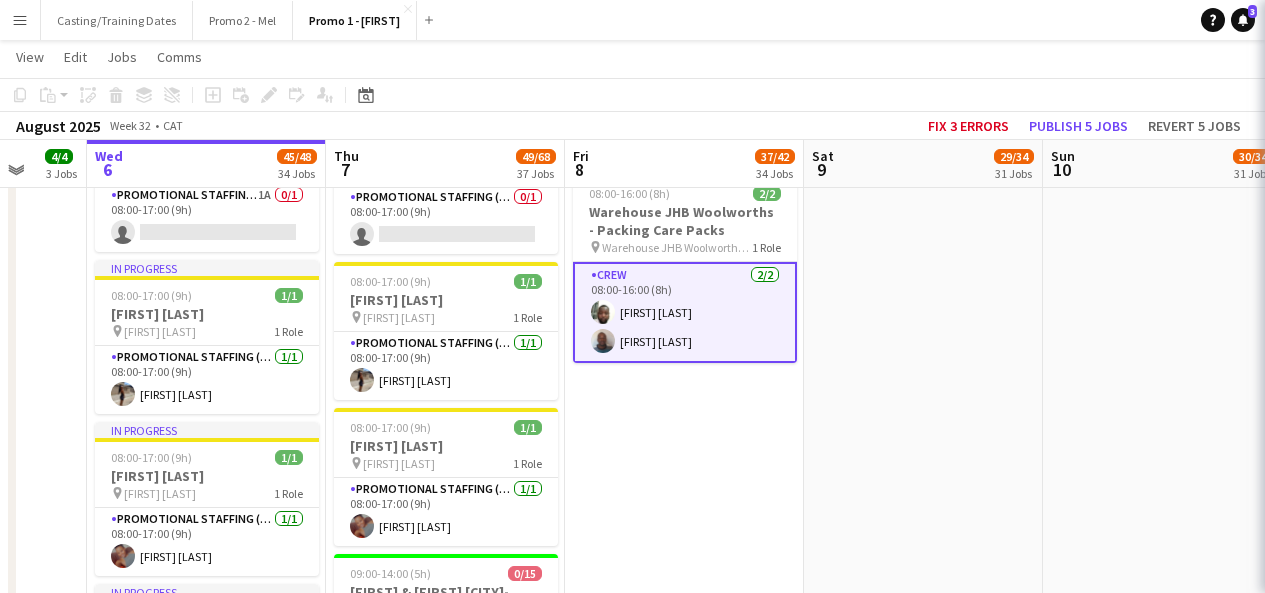 click on "Warehouse JHB Woolworths - Packing Care Packs" at bounding box center (685, 221) 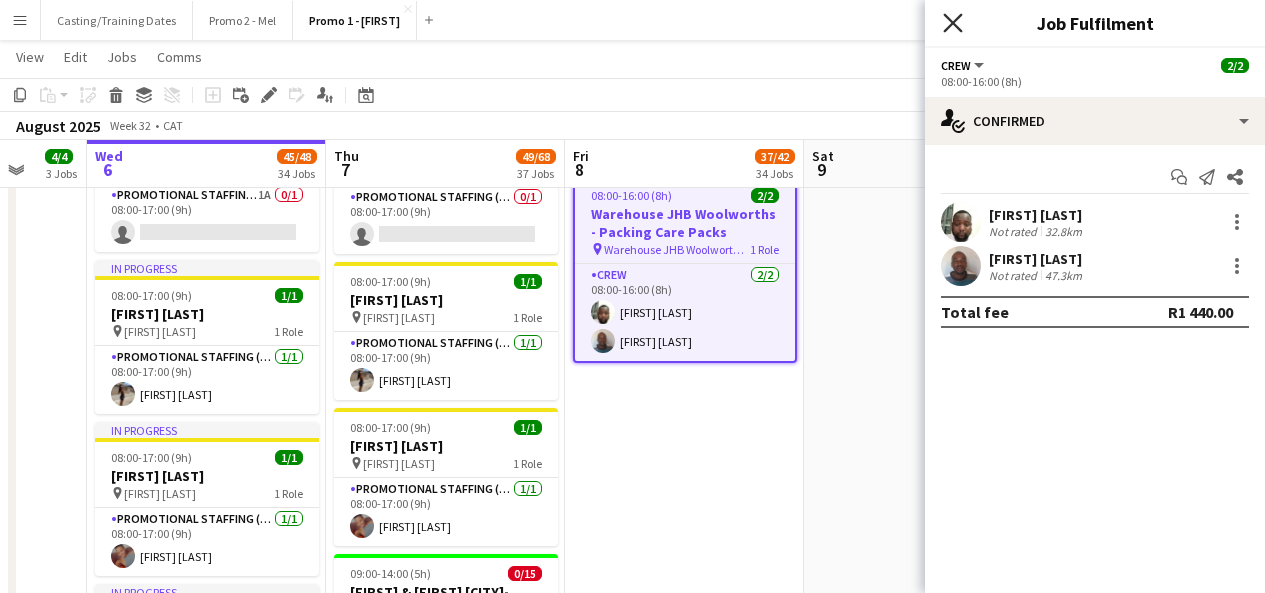 click on "Close pop-in" 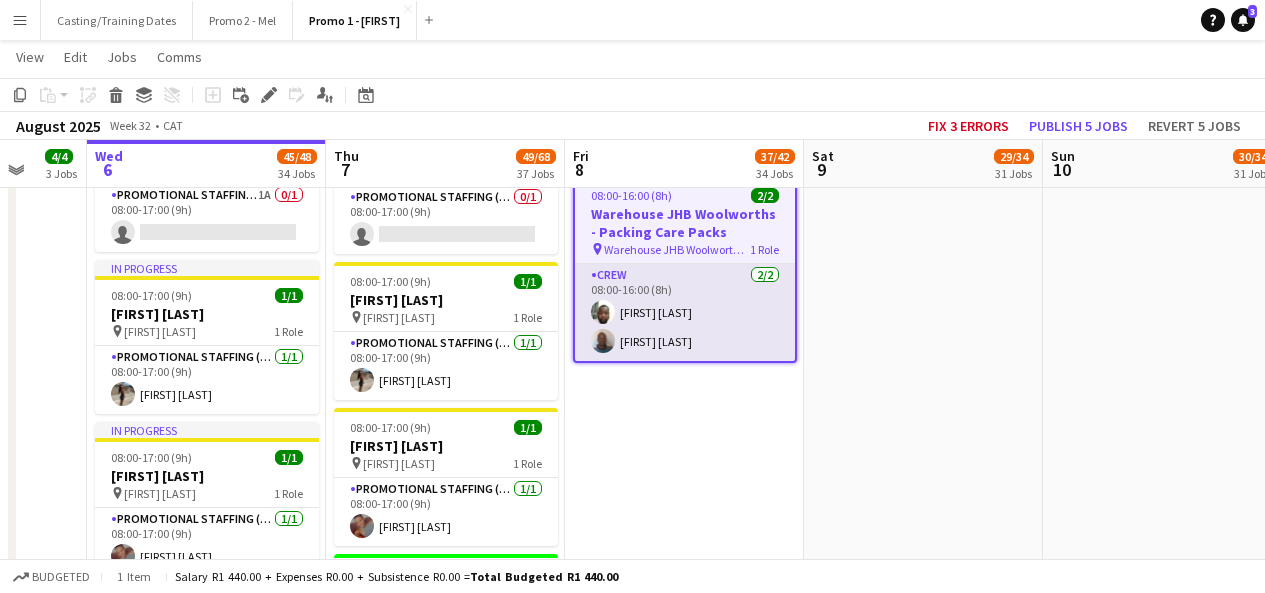 click on "Crew   2/2   08:00-16:00 (8h)
[FIRST] [LAST] [FIRST] [LAST]" at bounding box center (685, 312) 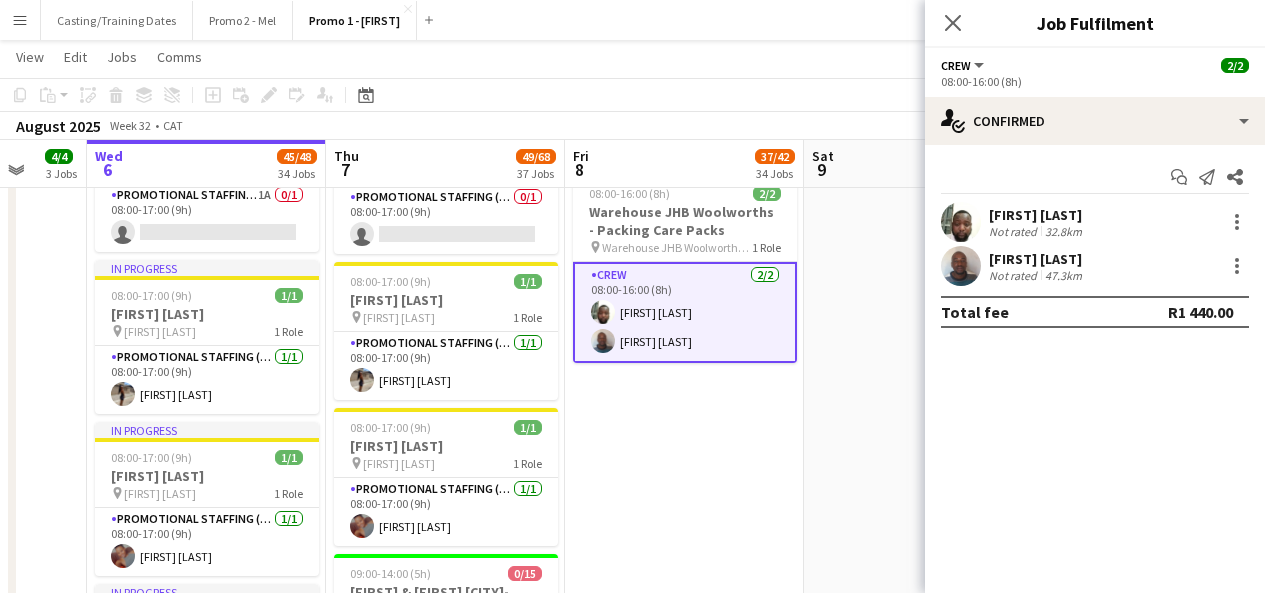 click at bounding box center [961, 222] 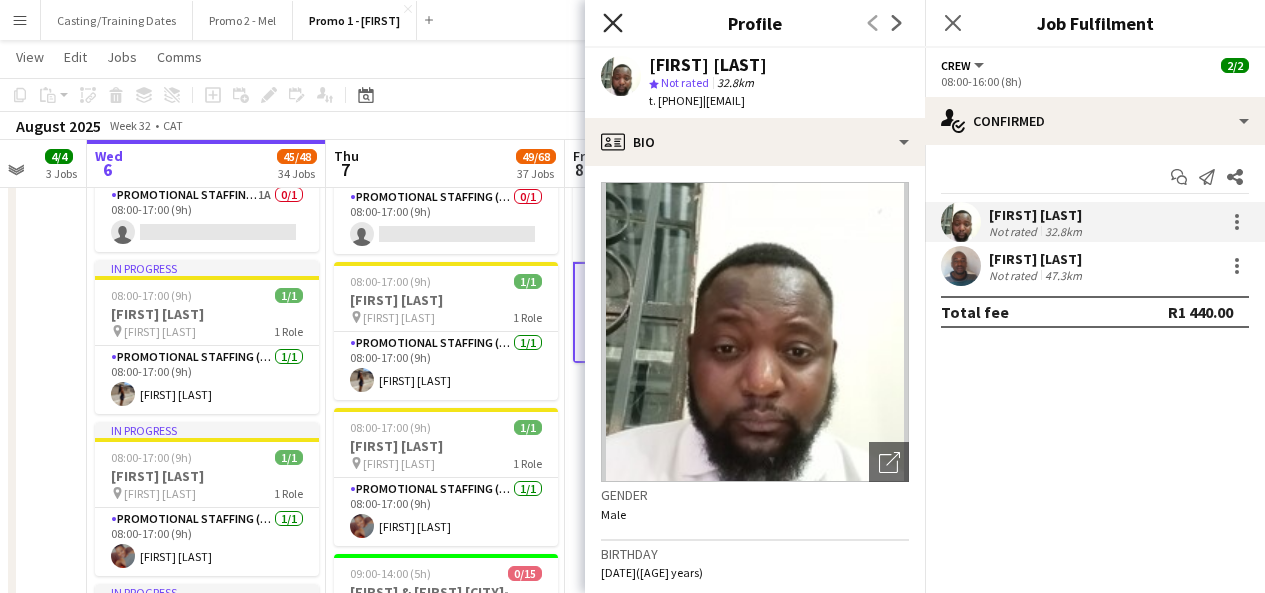 click 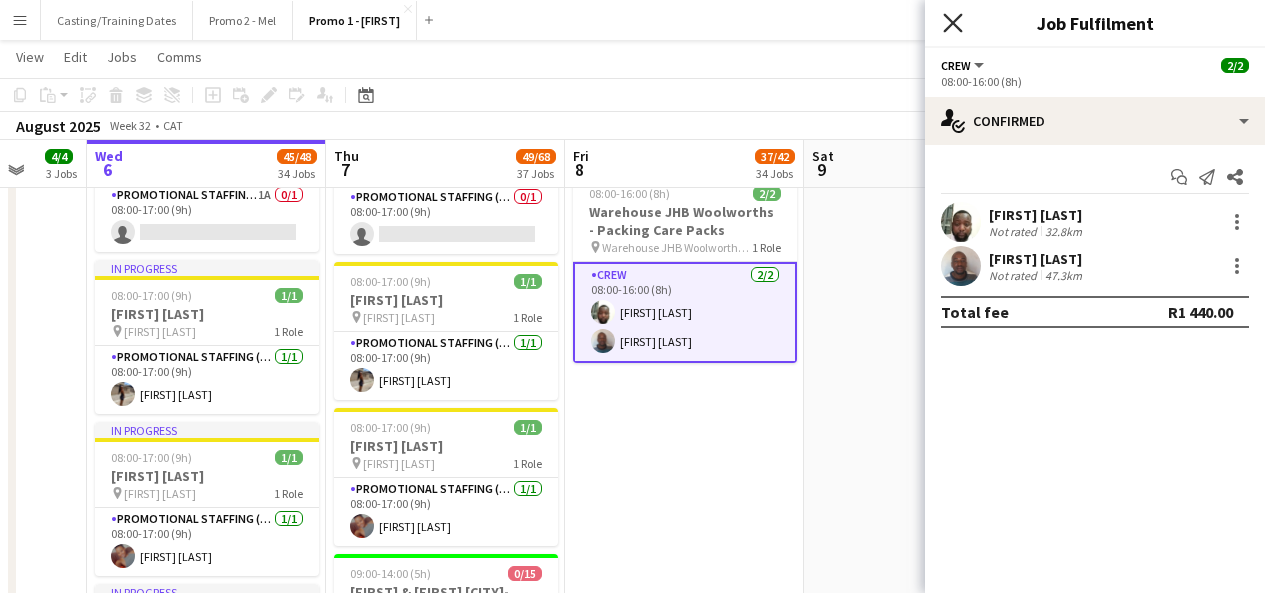 click on "Close pop-in" 